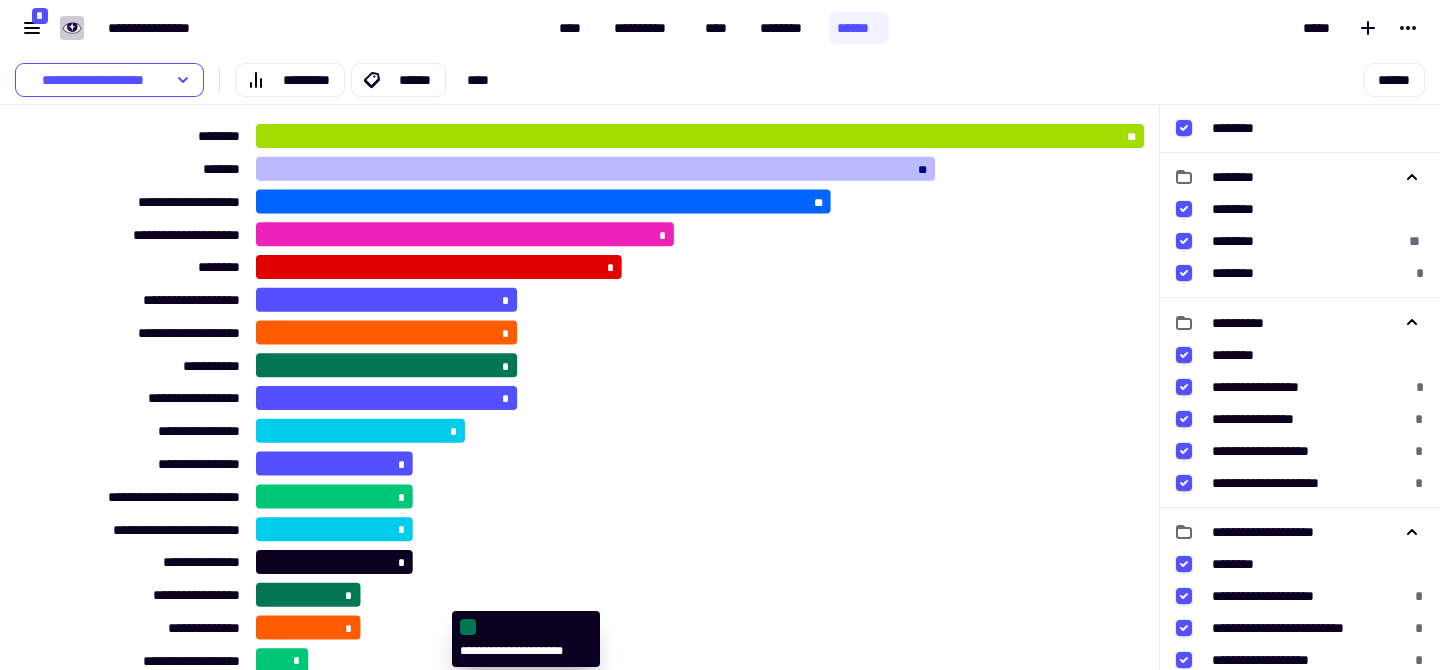 scroll, scrollTop: 0, scrollLeft: 0, axis: both 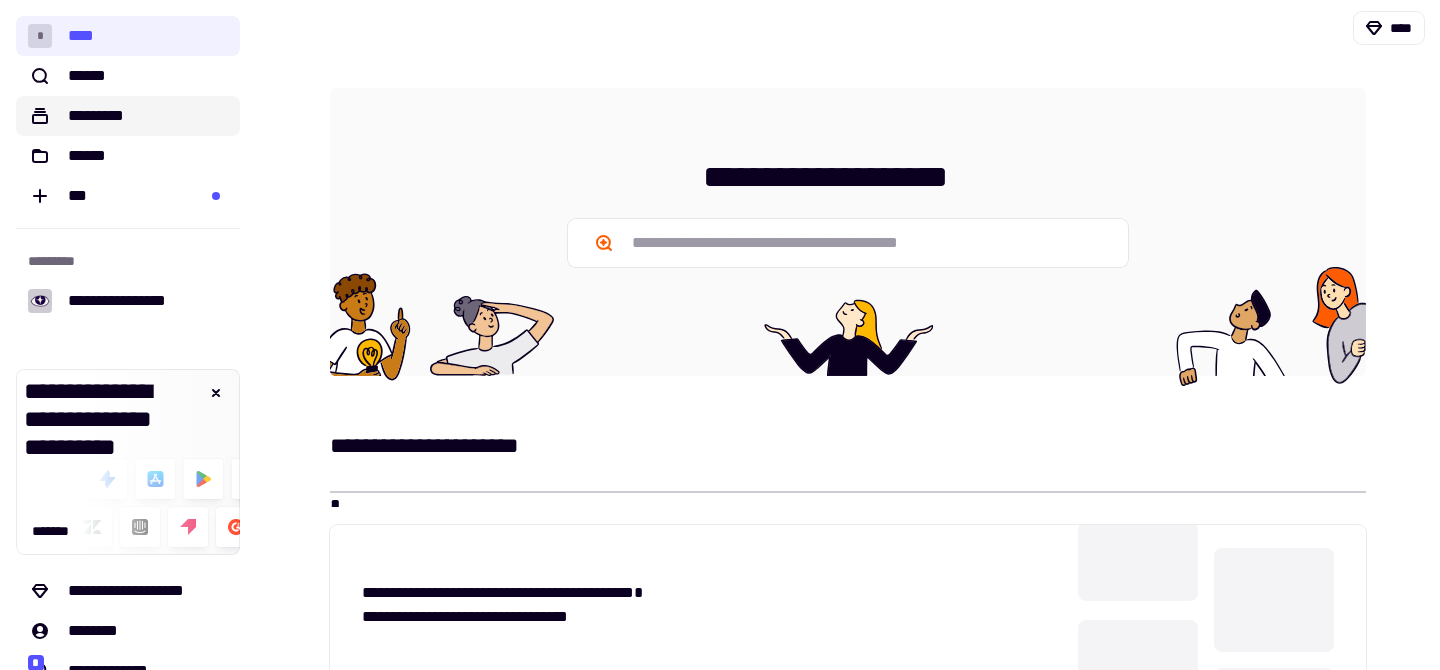 click on "*********" 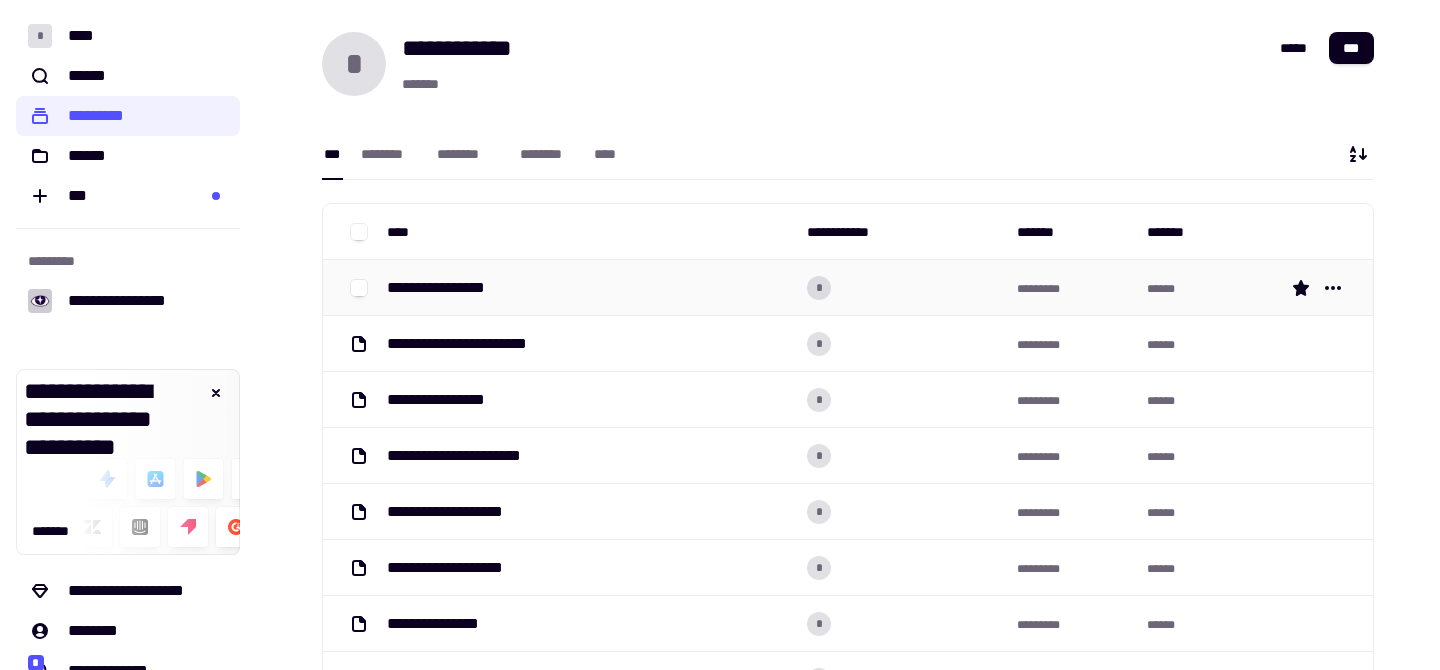 click on "**********" at bounding box center (446, 288) 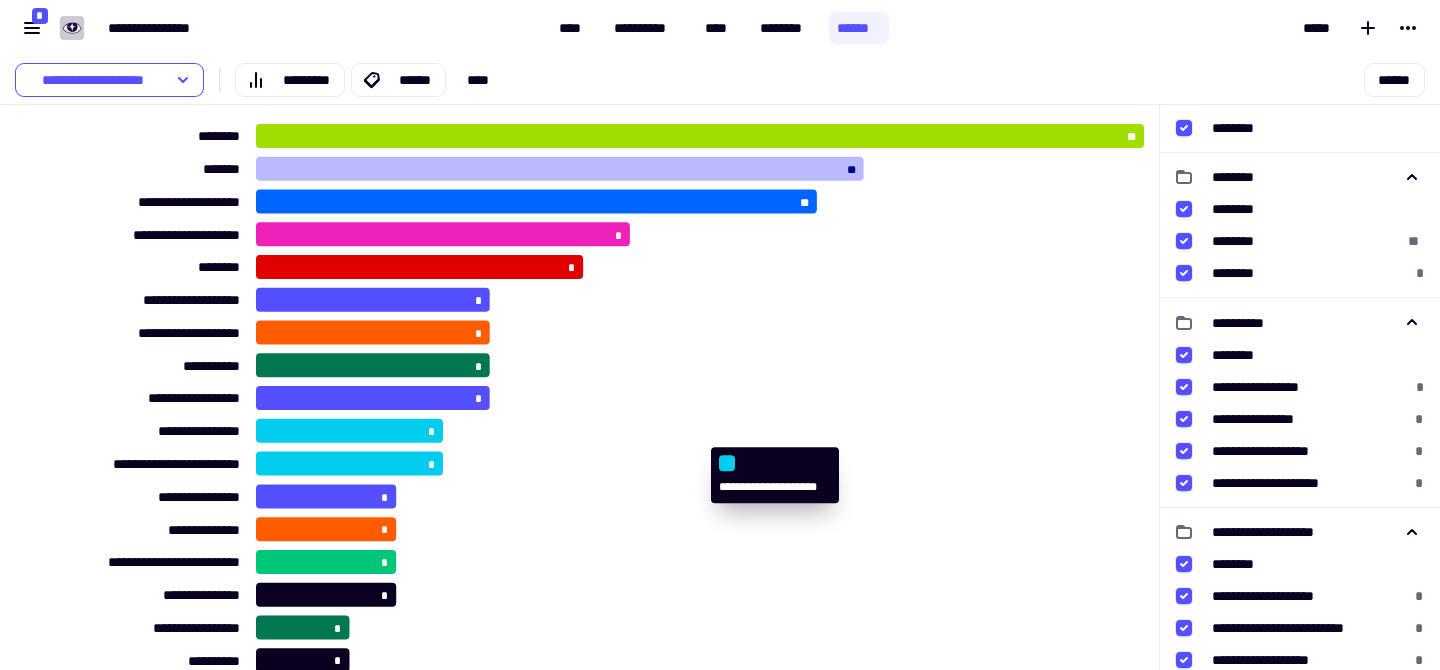 scroll, scrollTop: 104, scrollLeft: 0, axis: vertical 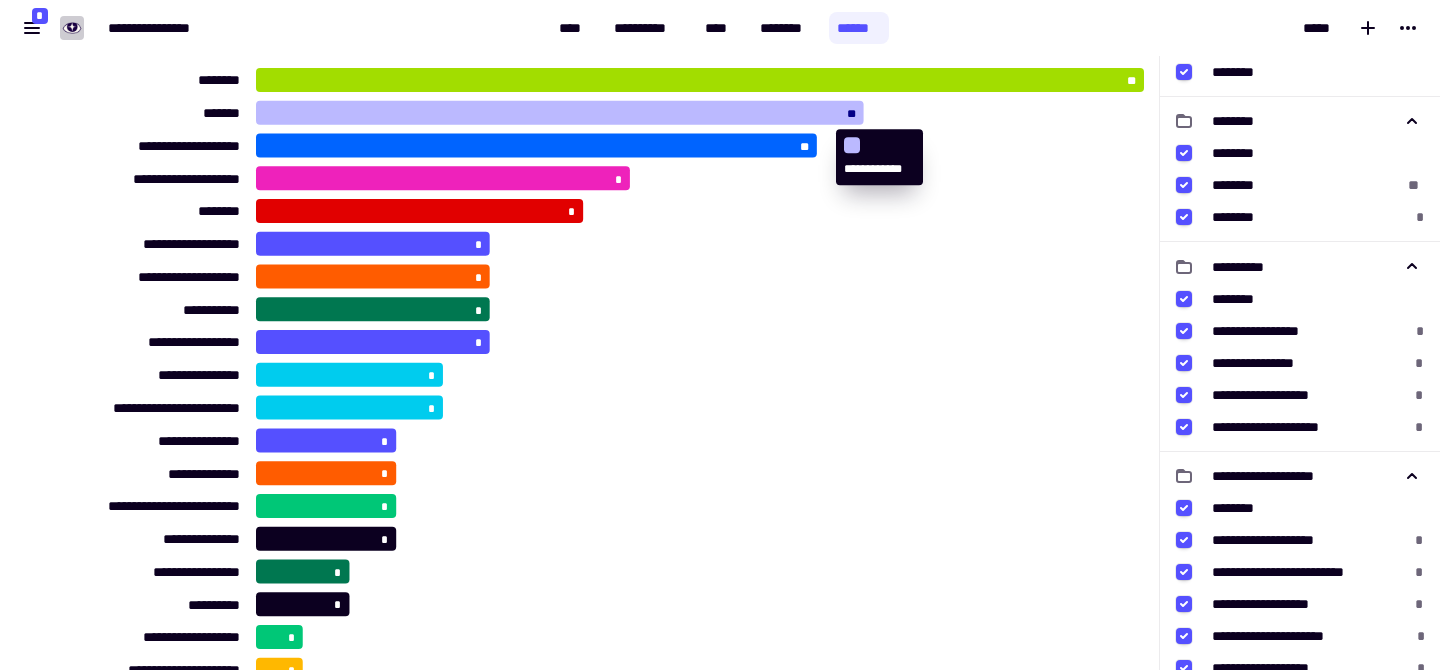 click 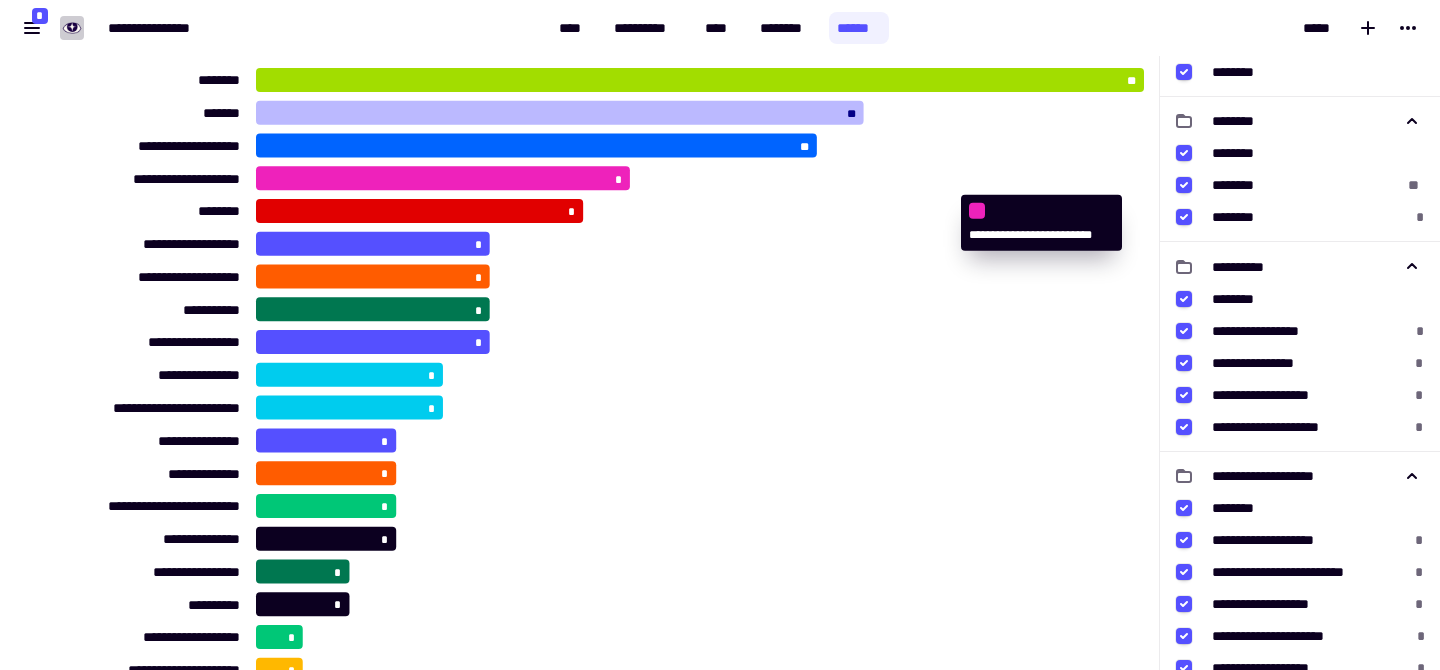 scroll, scrollTop: 0, scrollLeft: 0, axis: both 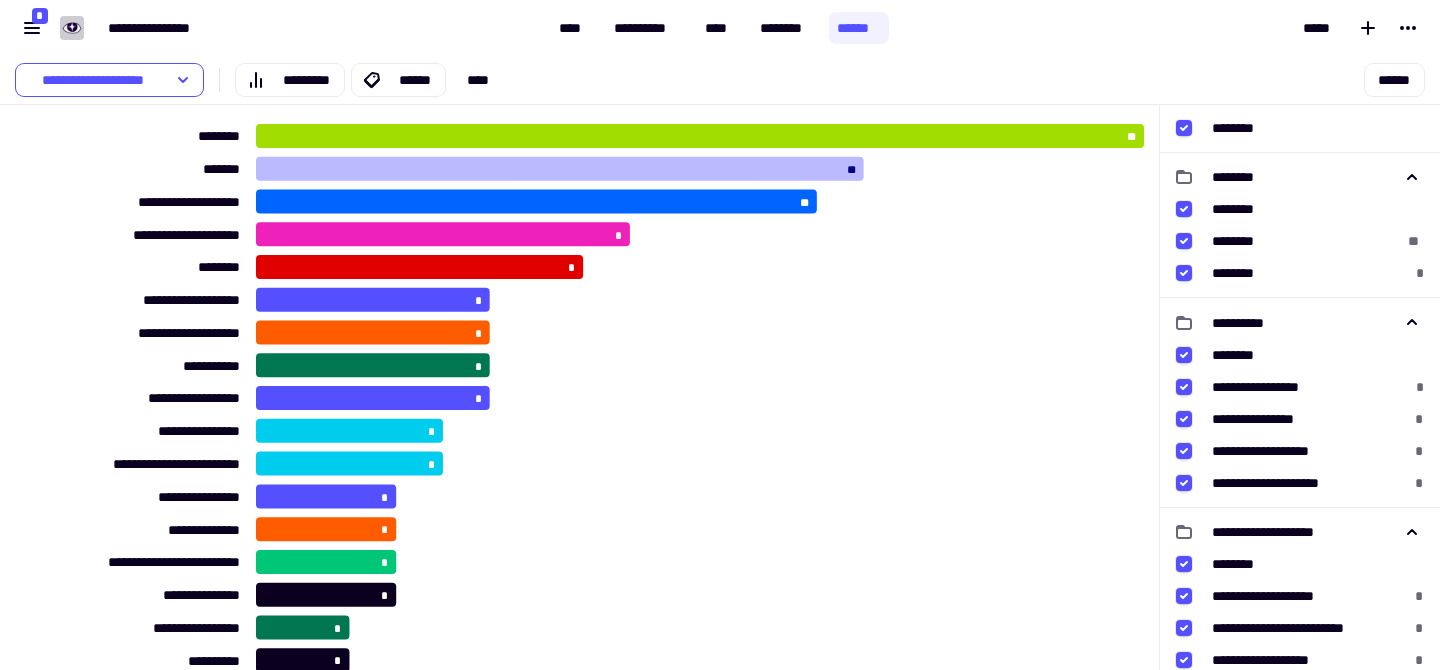 click on "*******" 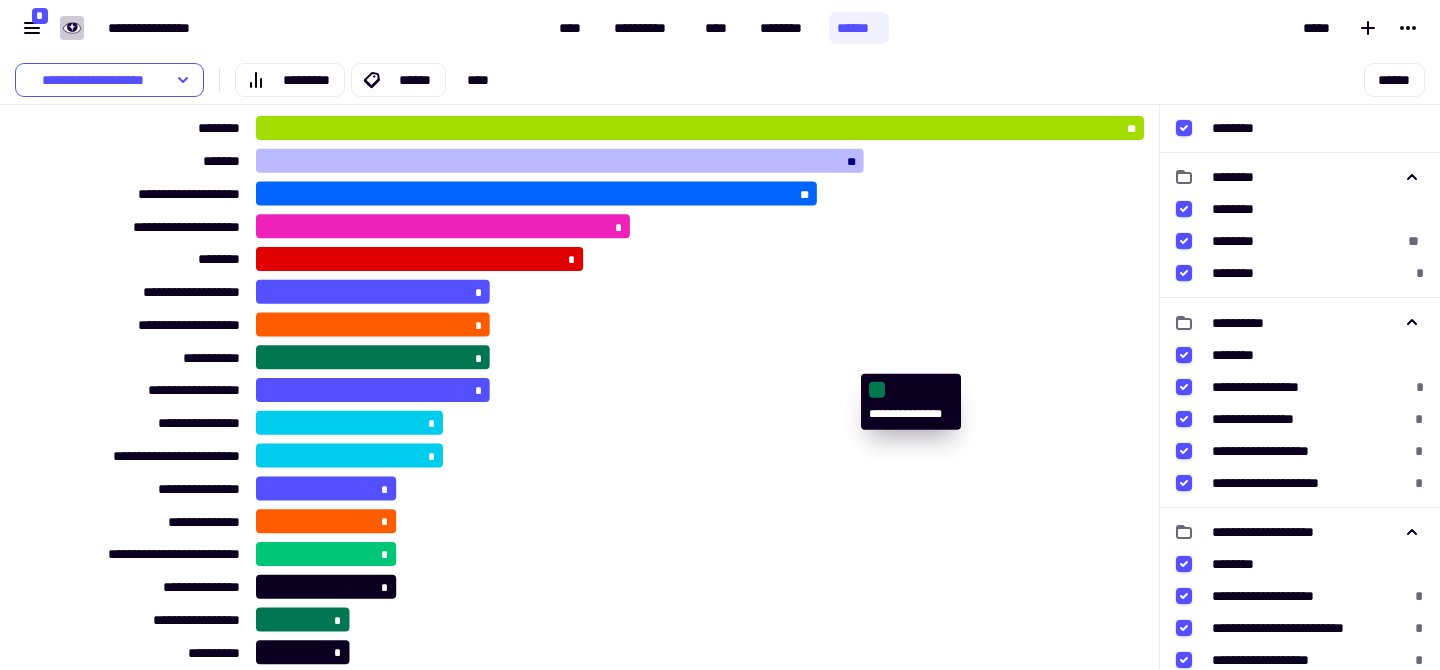 scroll, scrollTop: 0, scrollLeft: 0, axis: both 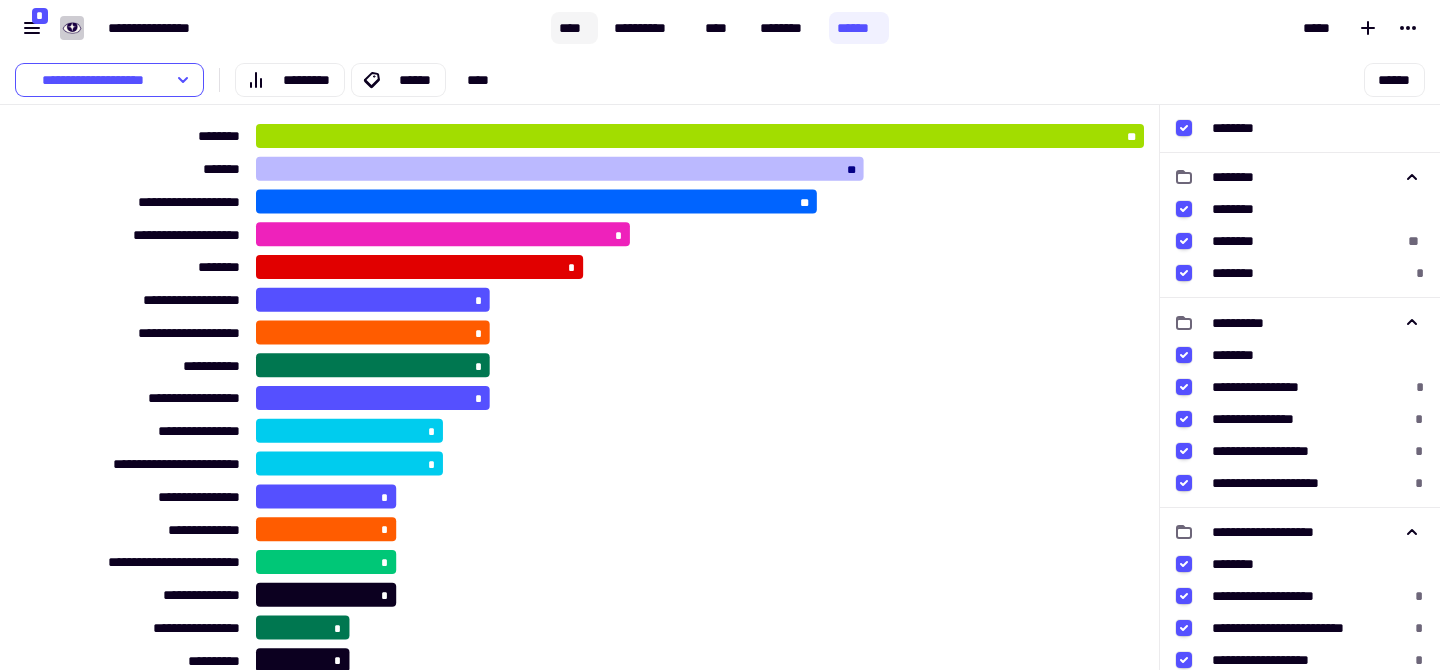 click on "****" 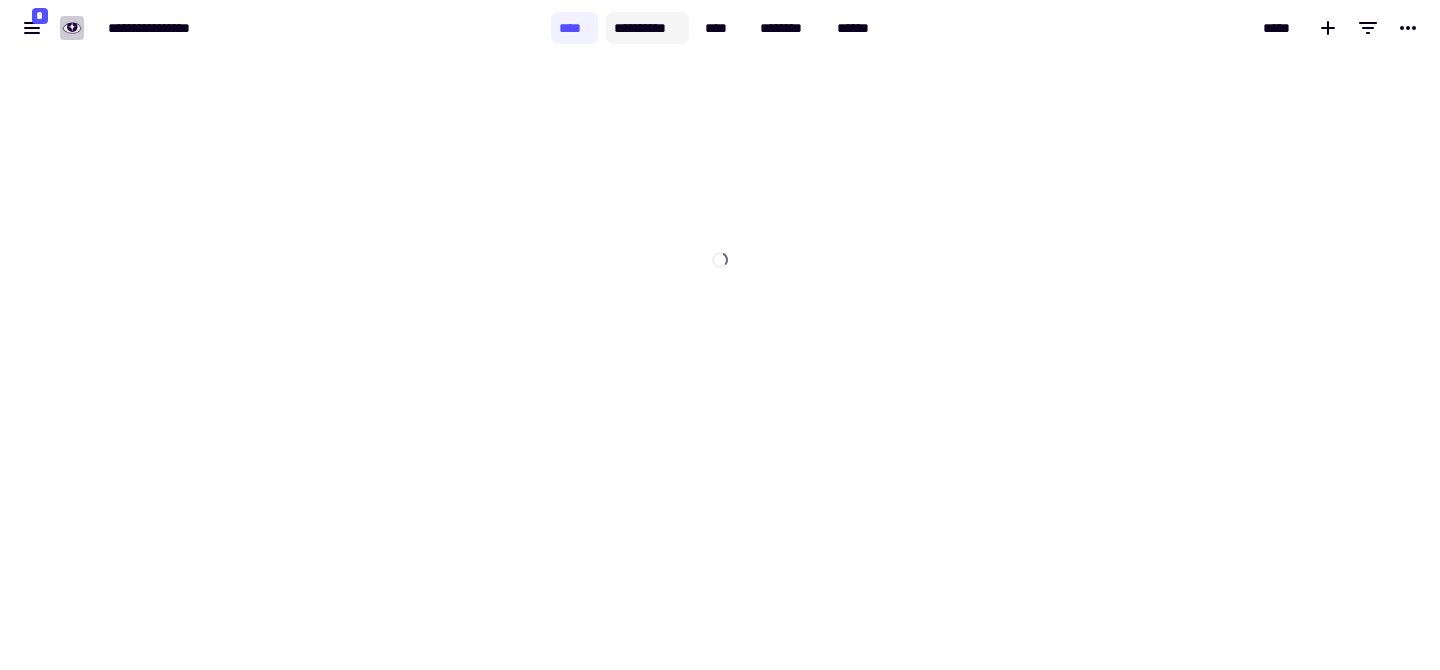 click on "**********" 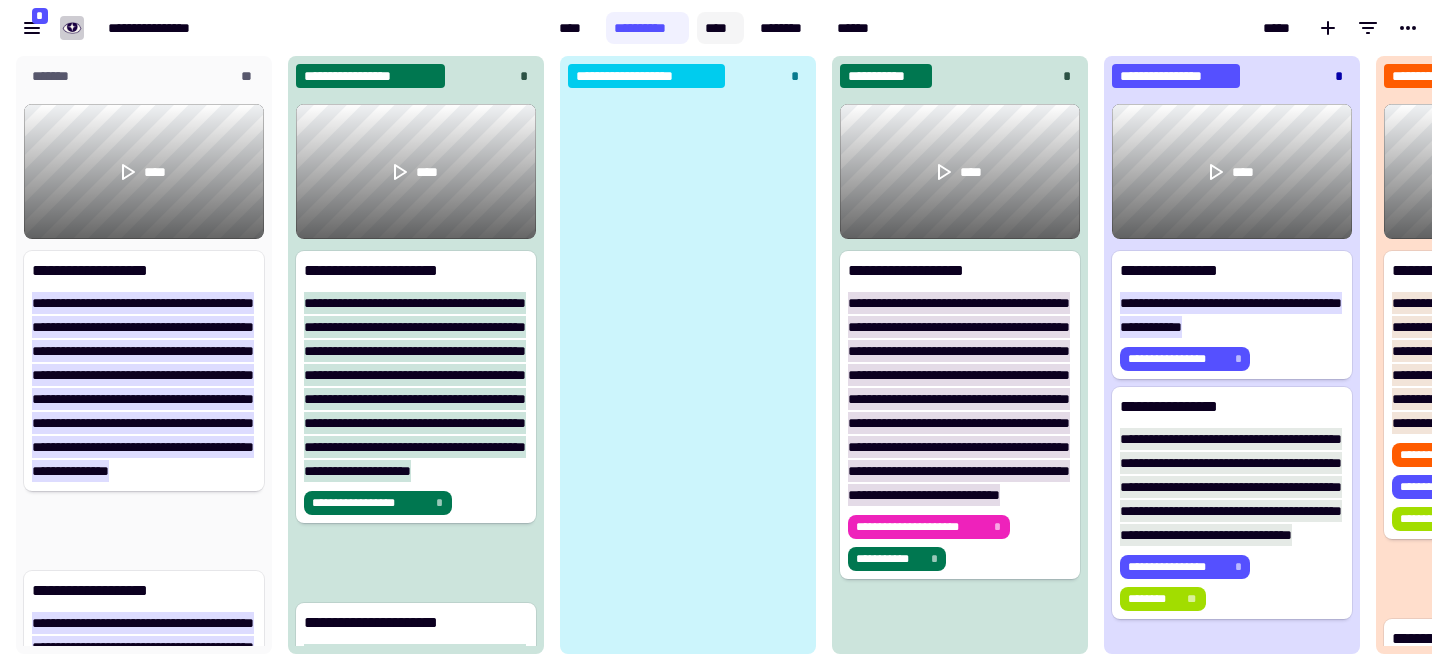 scroll, scrollTop: 1, scrollLeft: 1, axis: both 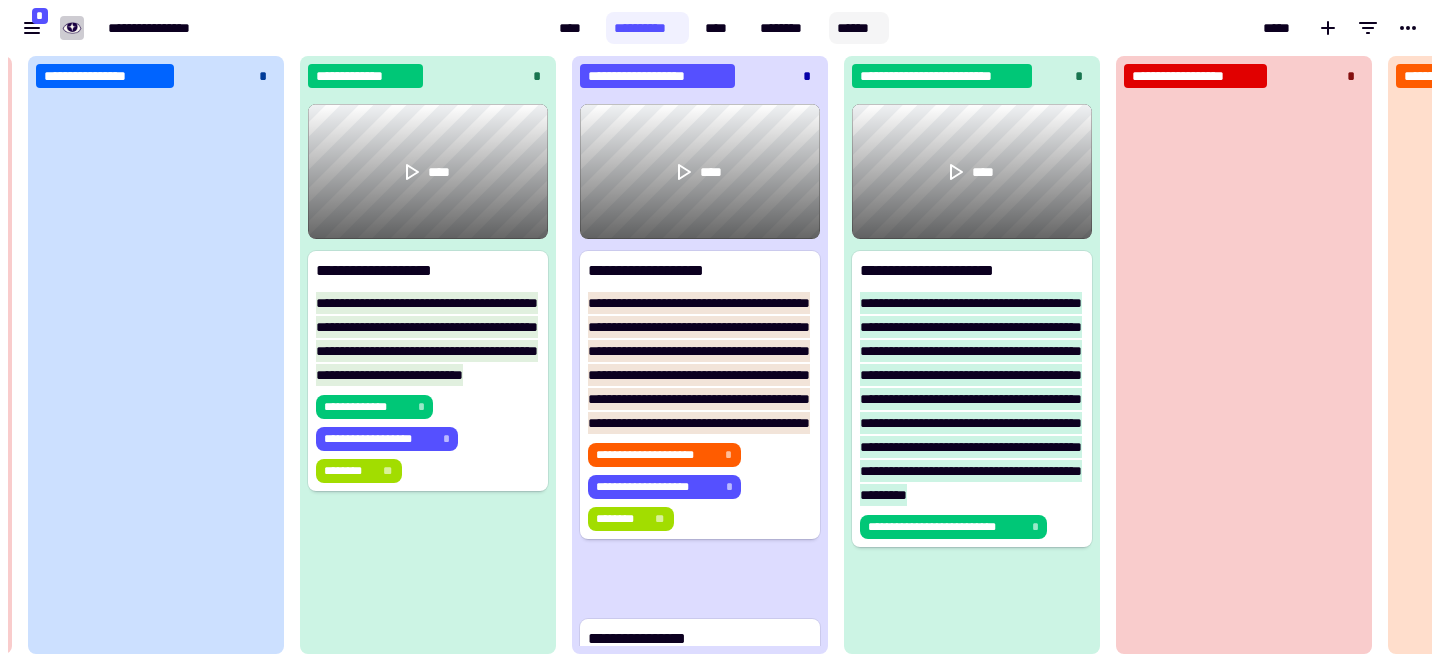 click on "******" 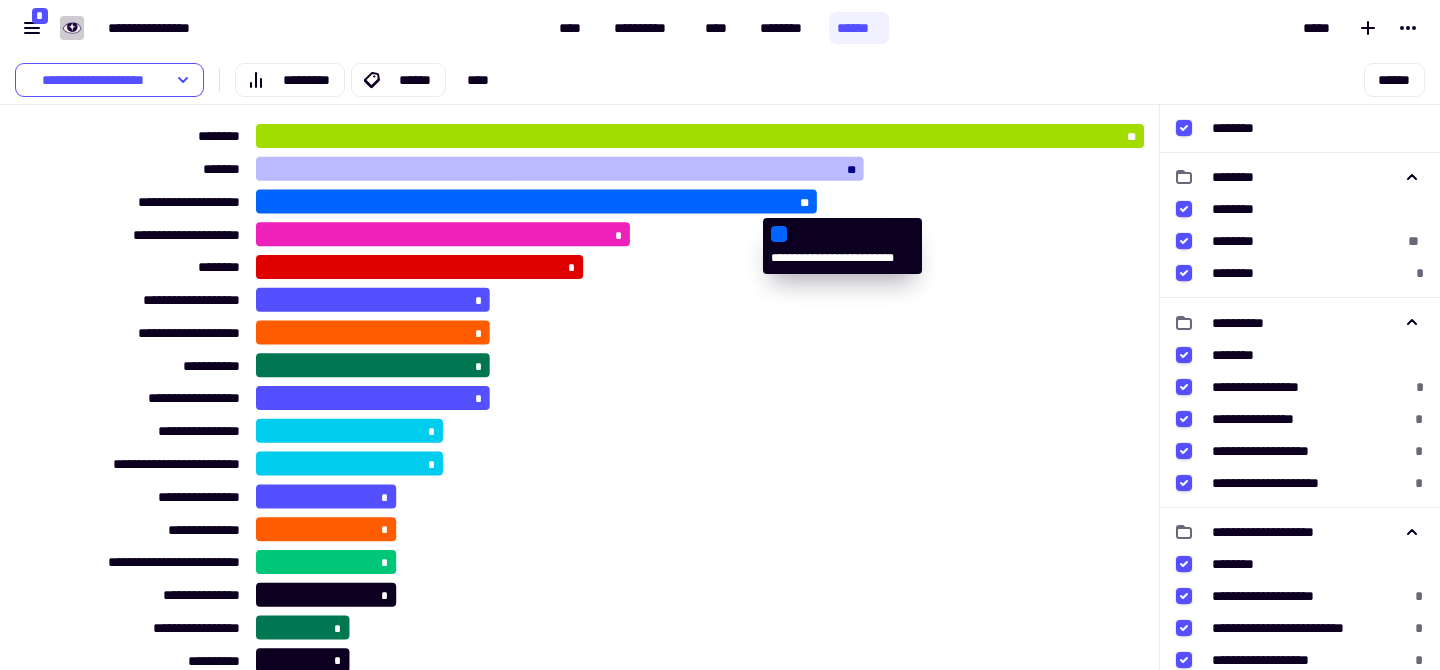 click 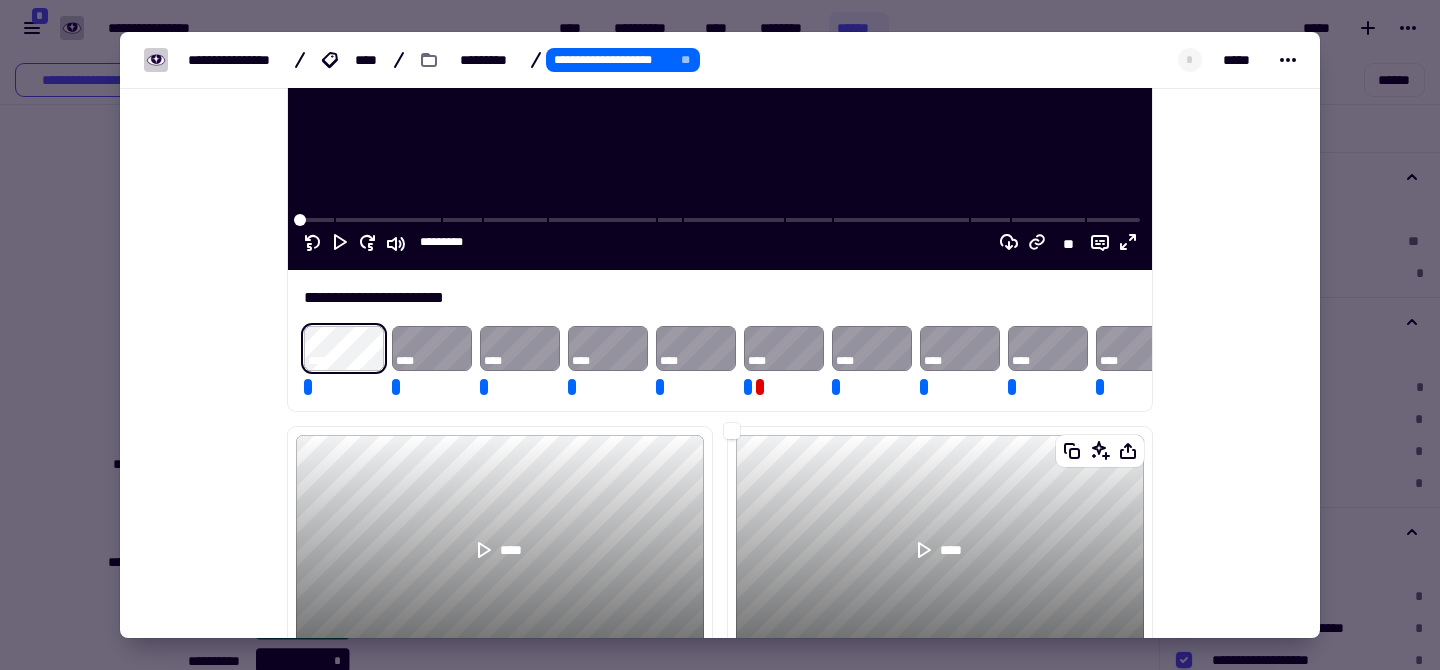 scroll, scrollTop: 638, scrollLeft: 0, axis: vertical 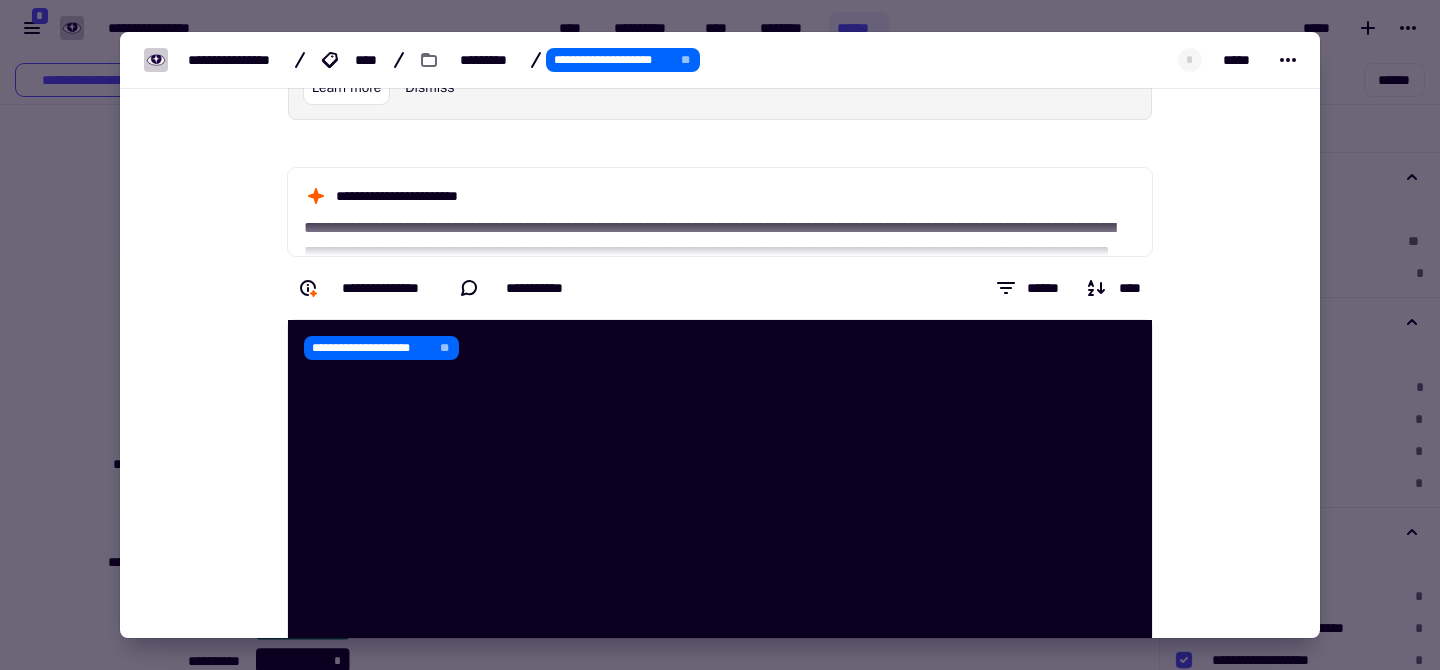 click at bounding box center [720, 335] 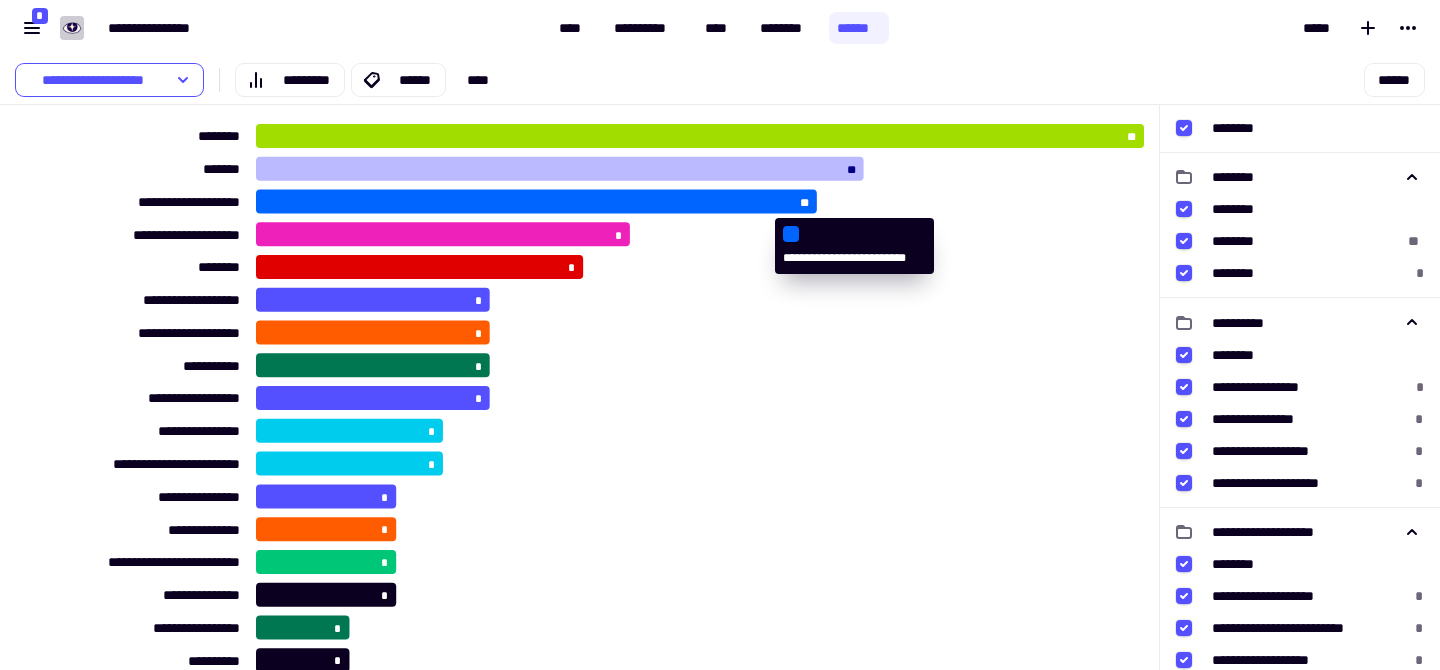 click 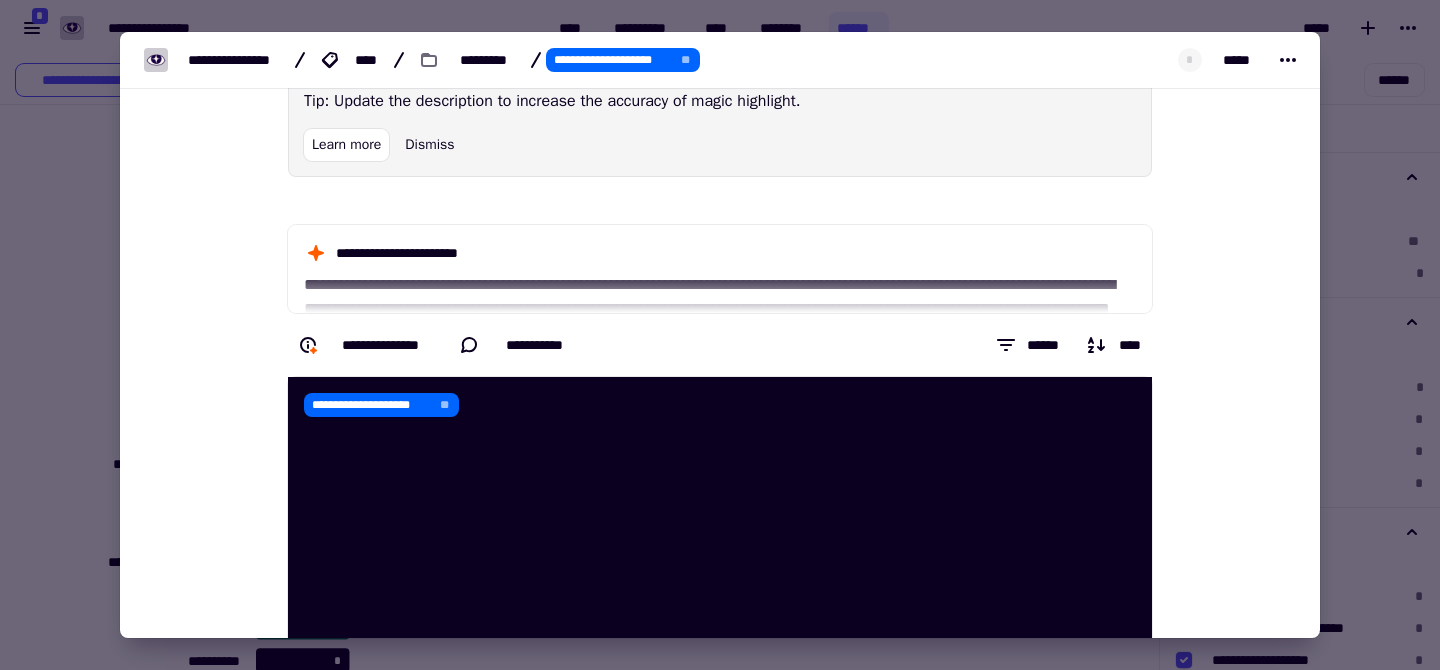 scroll, scrollTop: 0, scrollLeft: 0, axis: both 